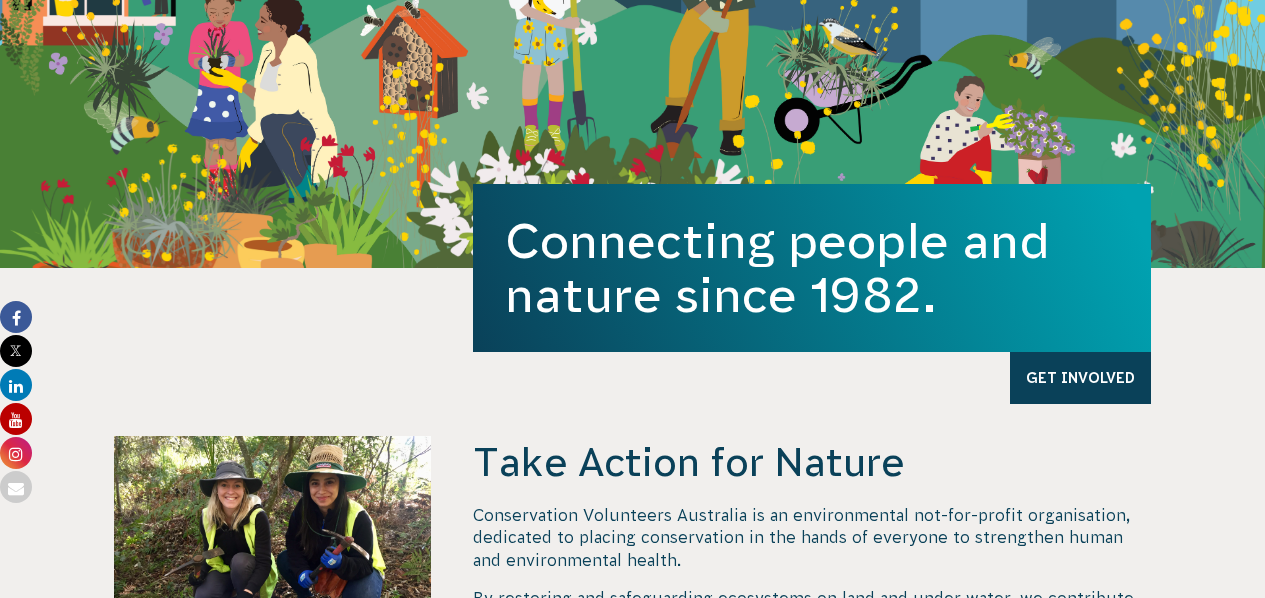 scroll, scrollTop: 438, scrollLeft: 0, axis: vertical 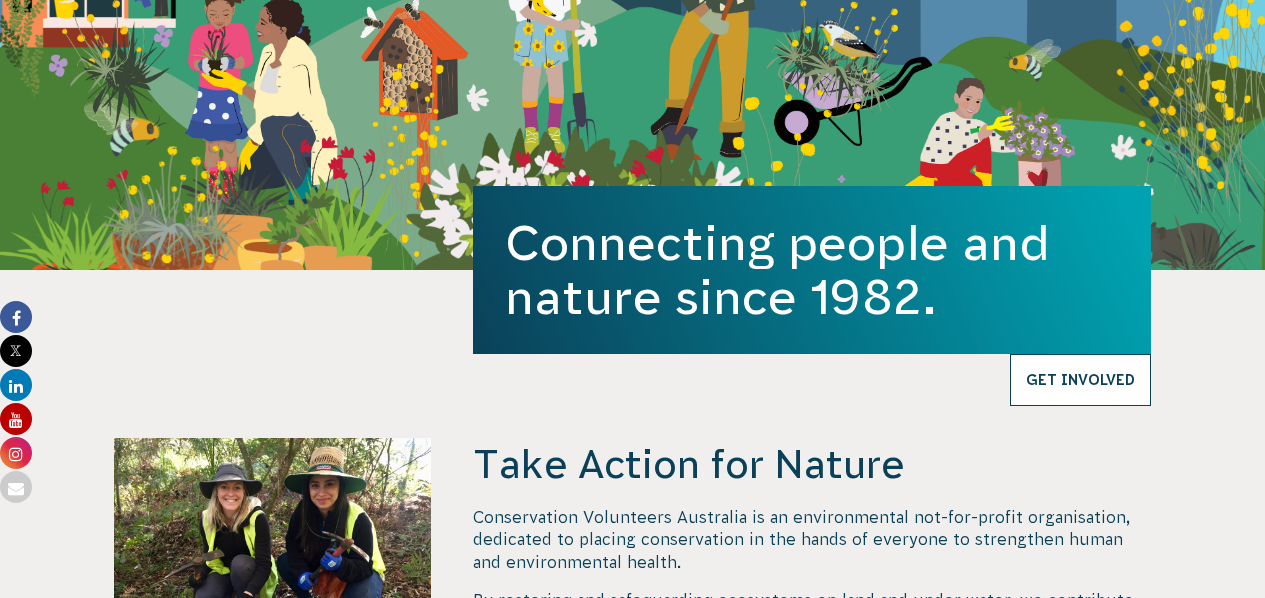 click on "Get Involved" at bounding box center (1080, 380) 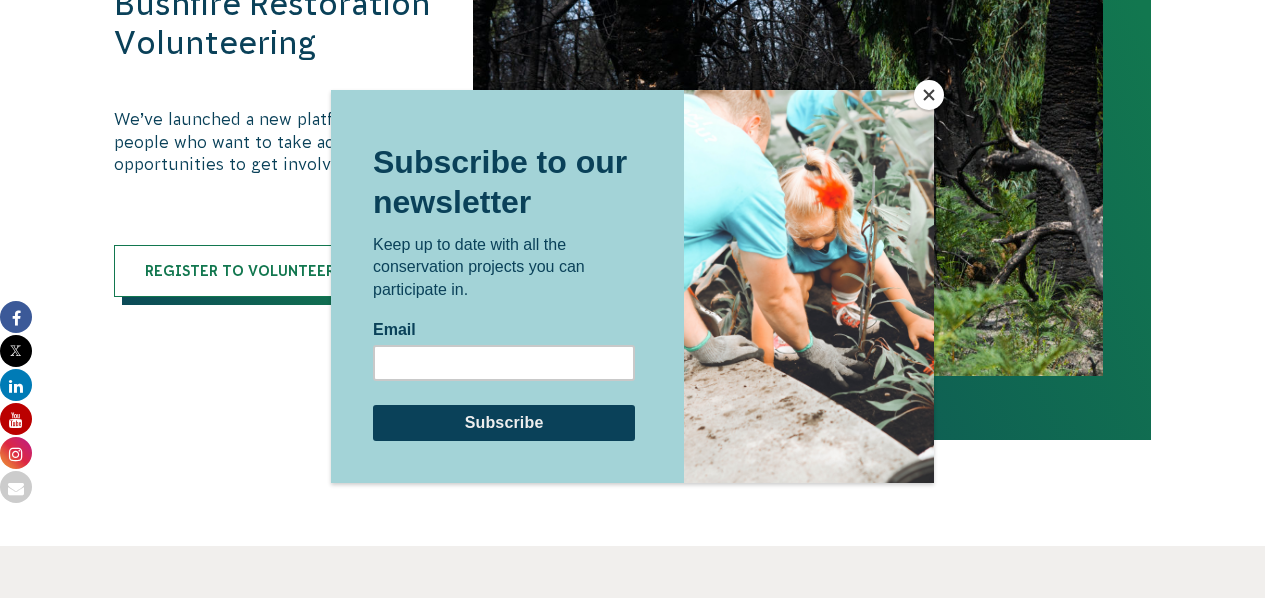 scroll, scrollTop: 1690, scrollLeft: 0, axis: vertical 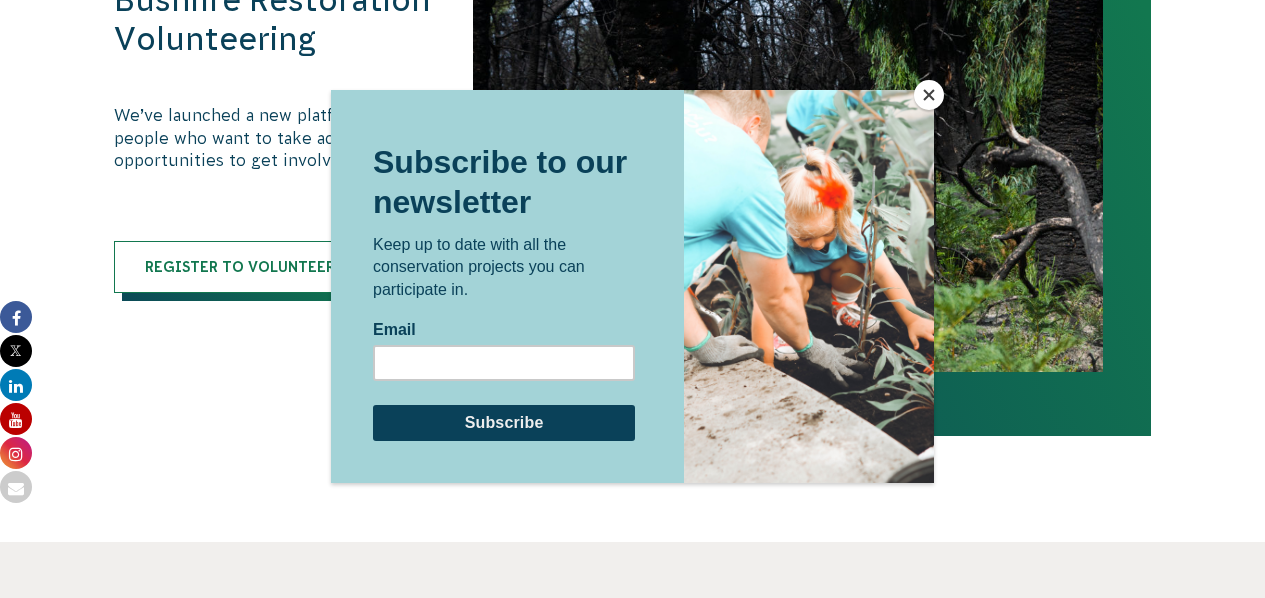 click at bounding box center [929, 95] 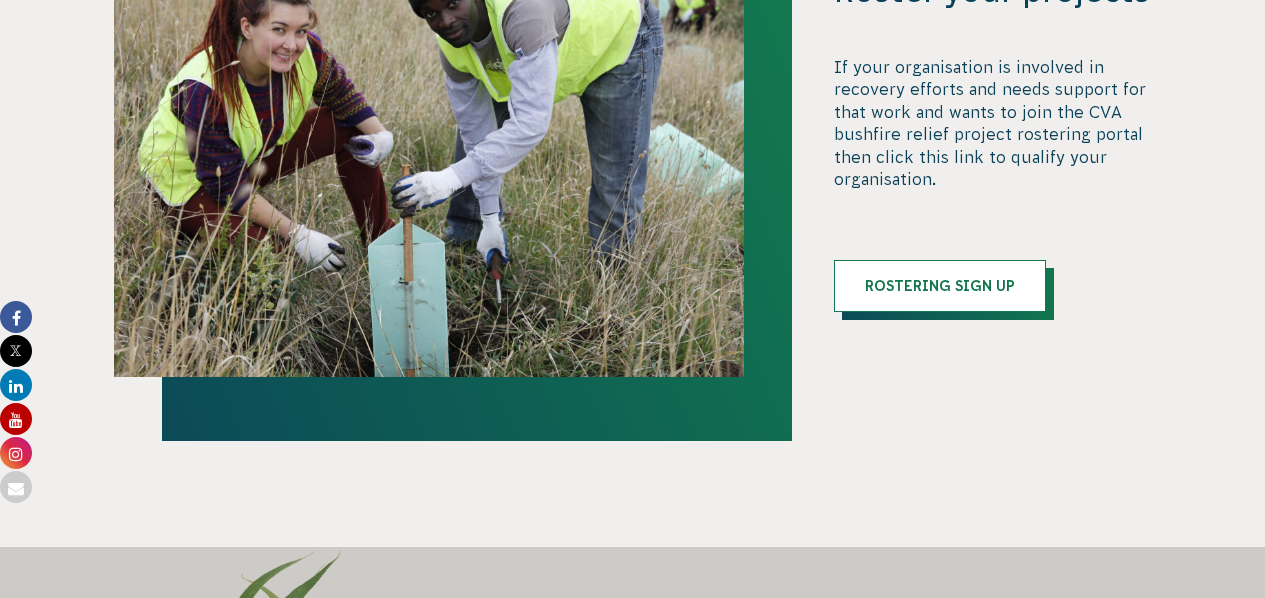 scroll, scrollTop: 2421, scrollLeft: 0, axis: vertical 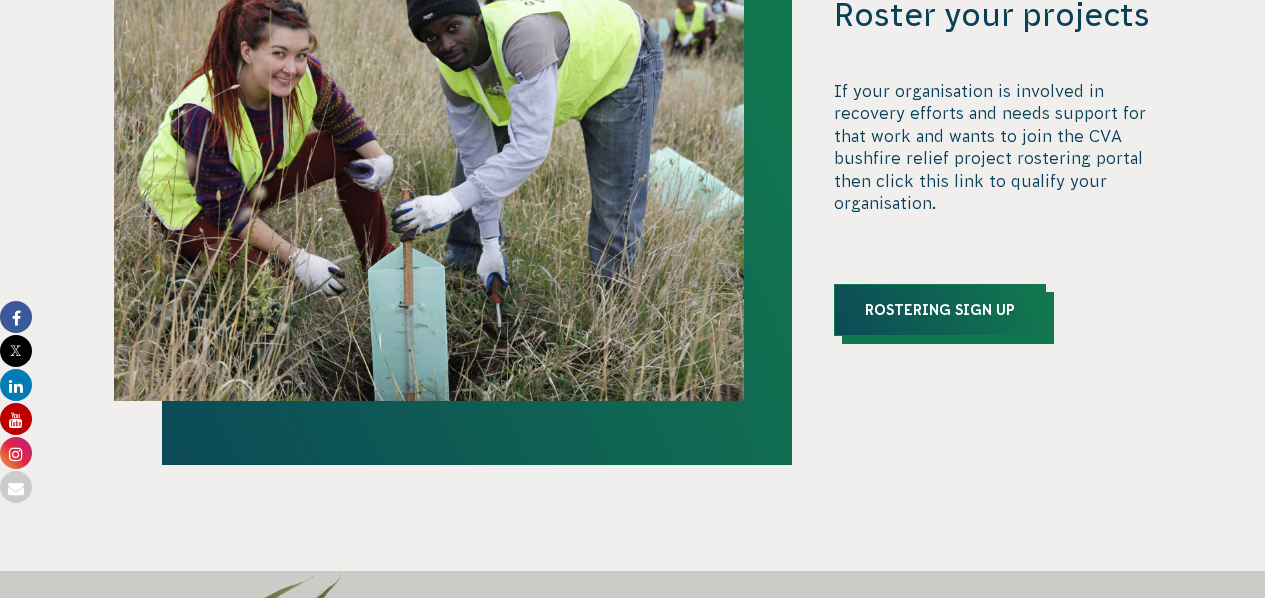 click on "Rostering Sign Up" at bounding box center (940, 310) 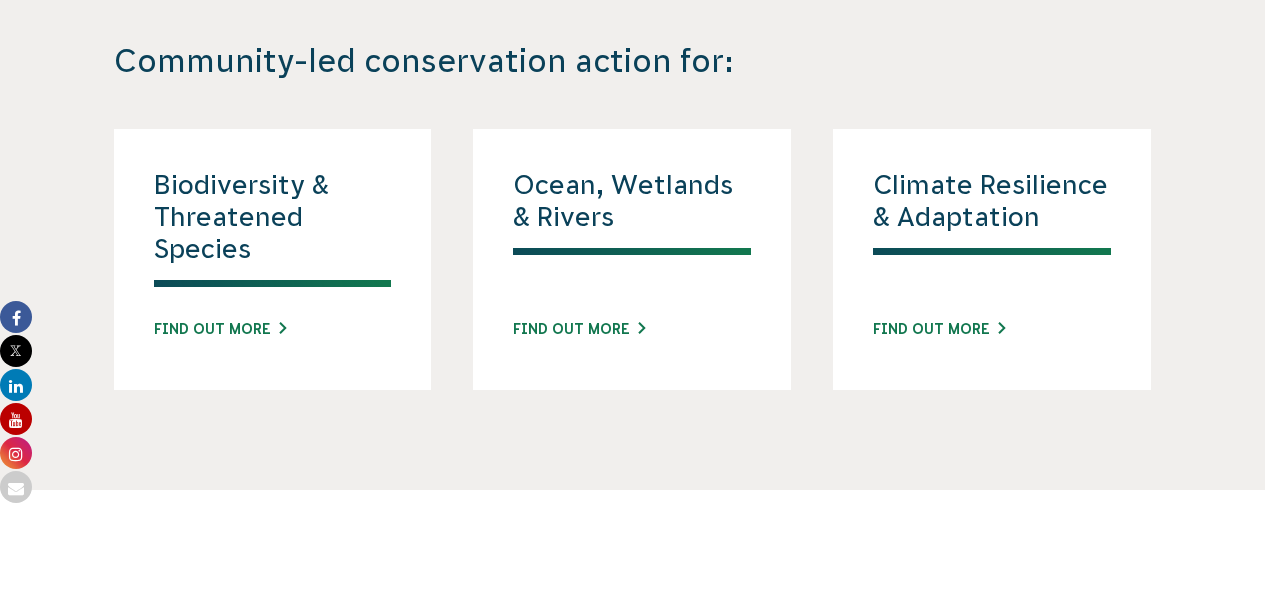 scroll, scrollTop: 1876, scrollLeft: 0, axis: vertical 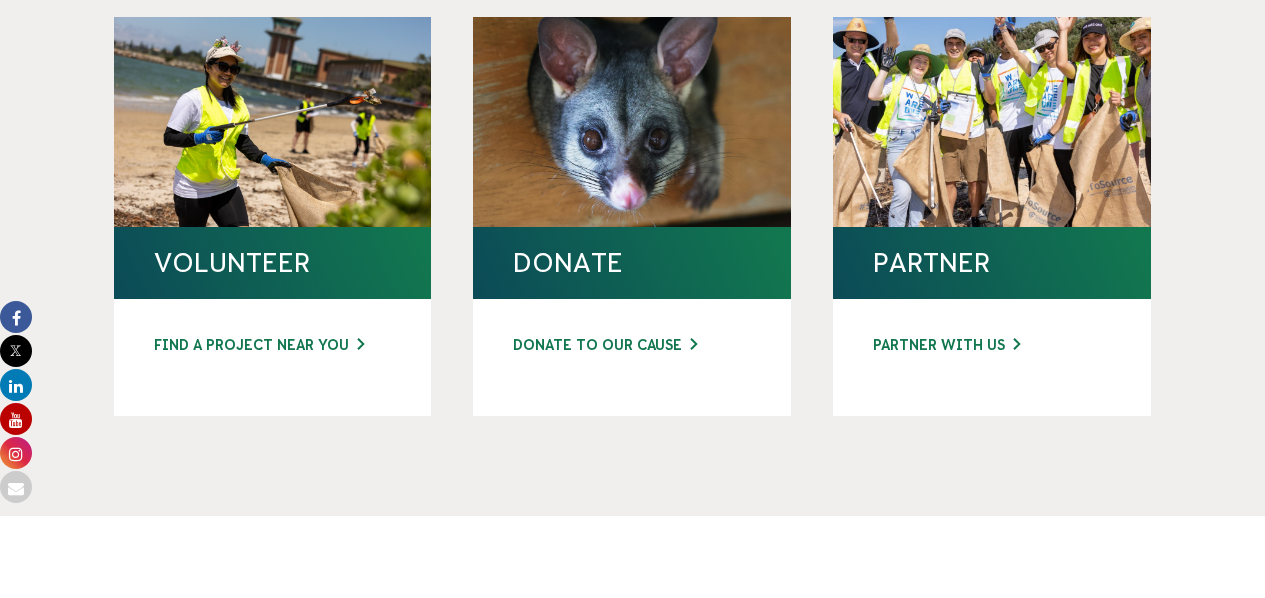 click on "VOLUNTEER" at bounding box center (273, 263) 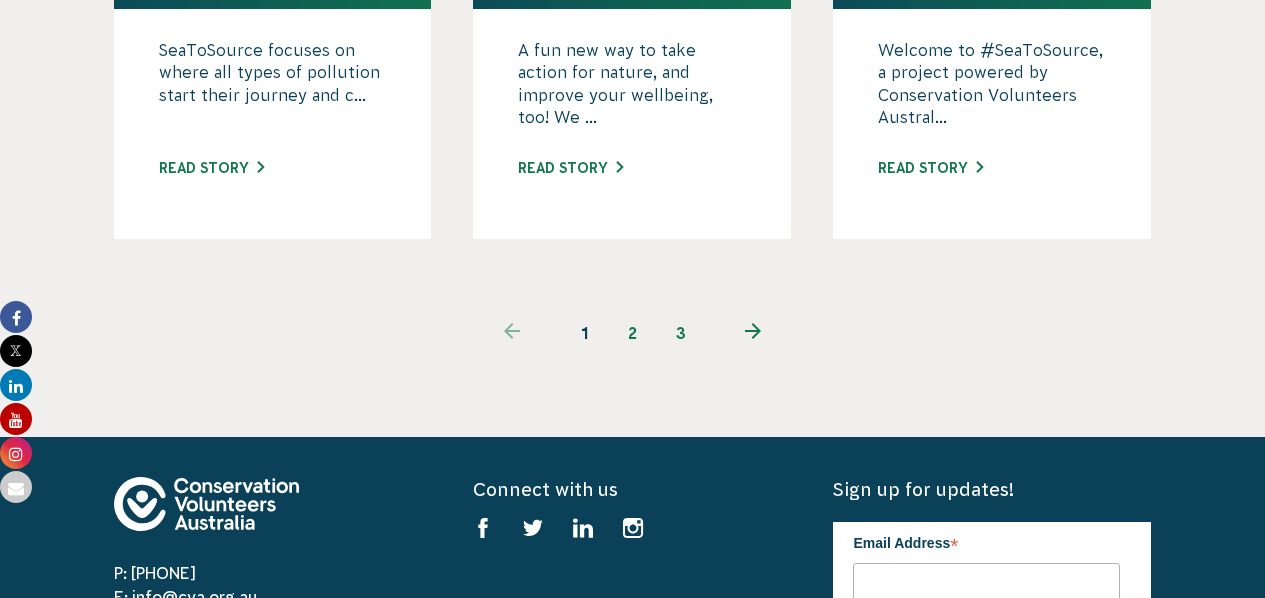 scroll, scrollTop: 2238, scrollLeft: 0, axis: vertical 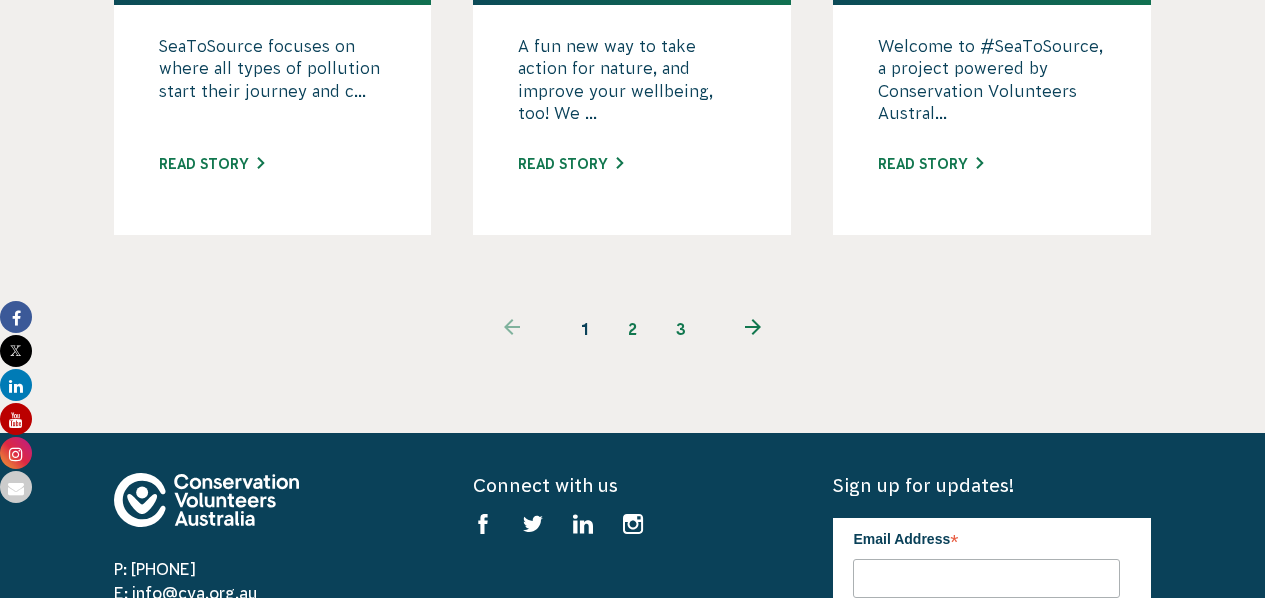click on "2" at bounding box center [633, 329] 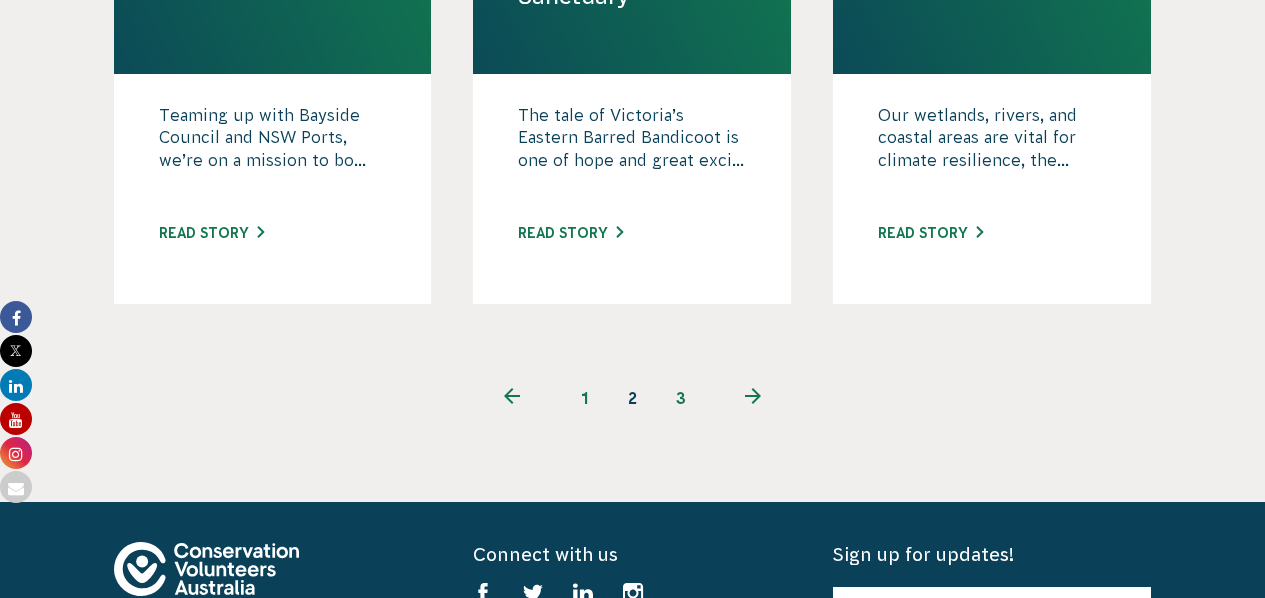 scroll, scrollTop: 2363, scrollLeft: 0, axis: vertical 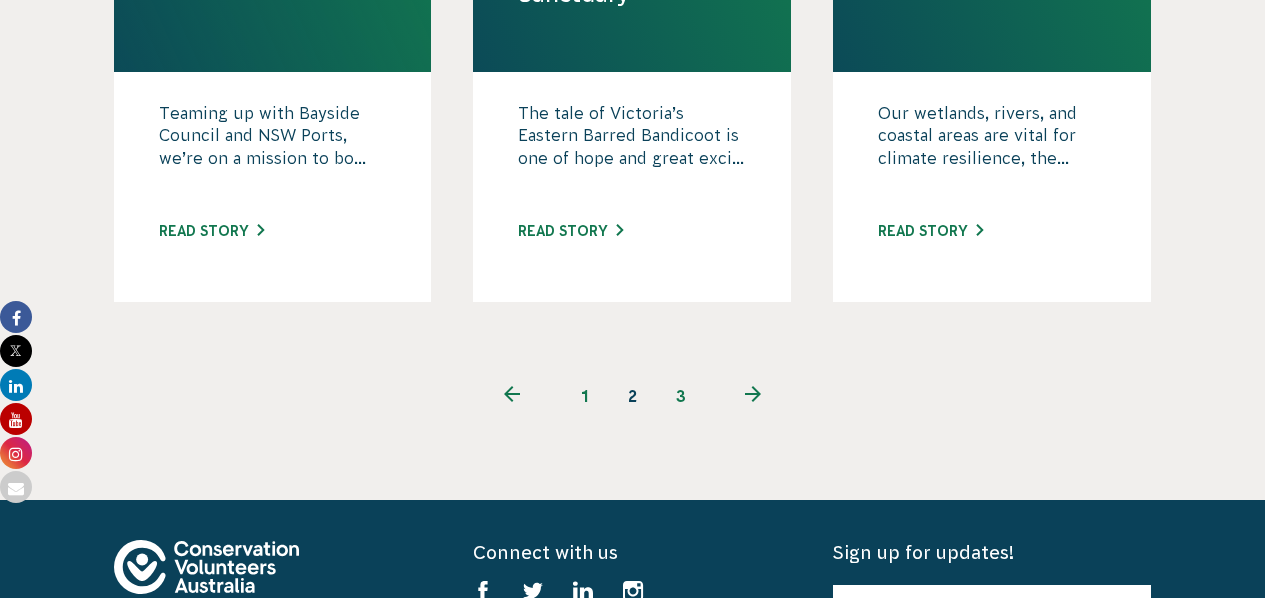click on "3" at bounding box center [681, 396] 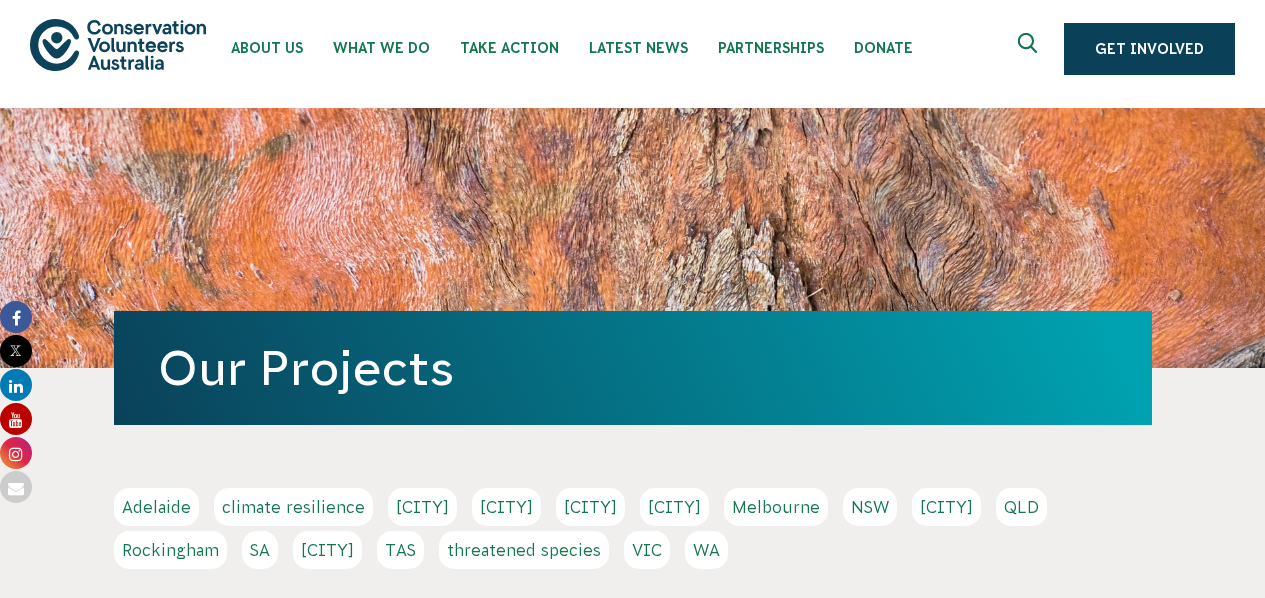 scroll, scrollTop: 12, scrollLeft: 0, axis: vertical 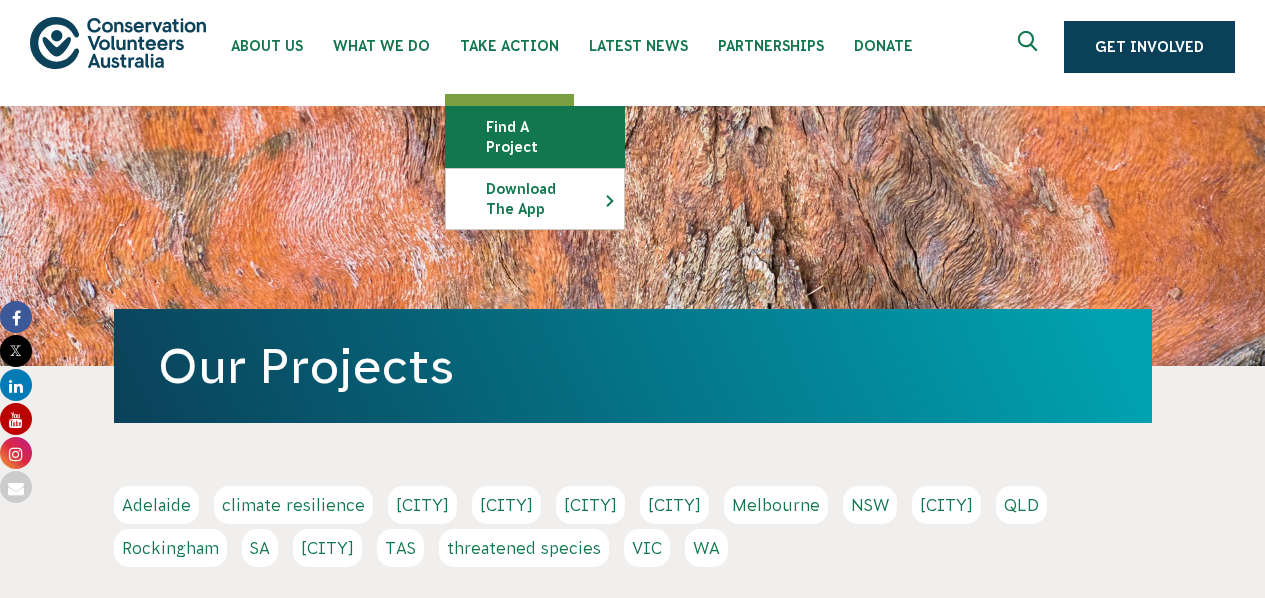 click on "Find a project" at bounding box center [535, 137] 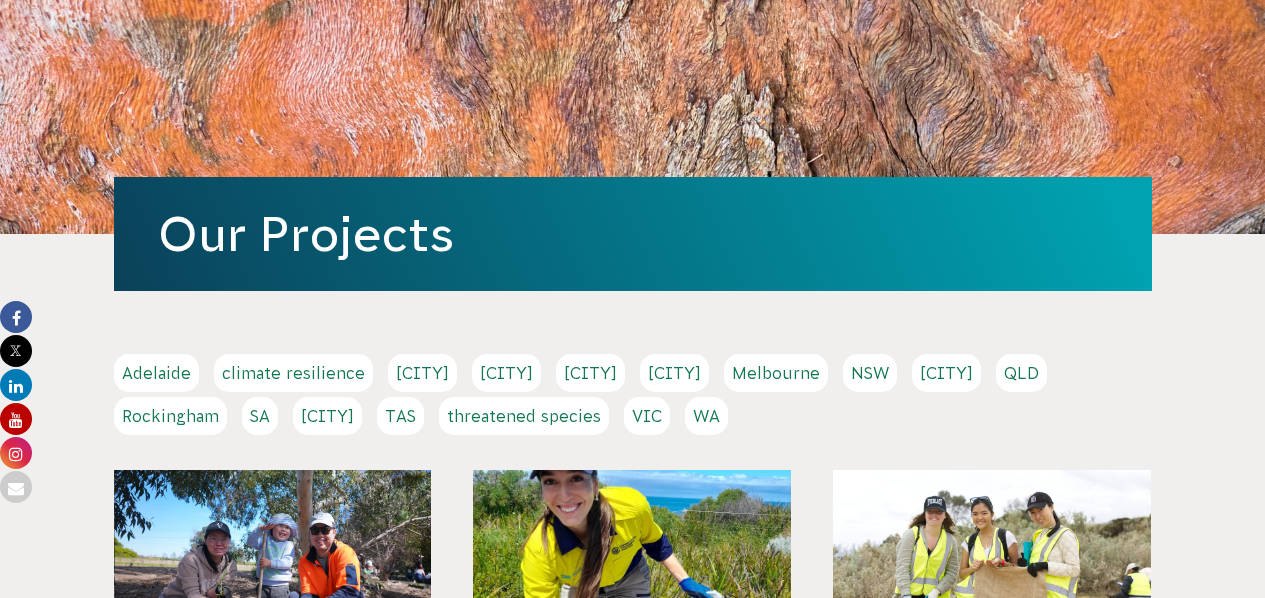 scroll, scrollTop: 137, scrollLeft: 0, axis: vertical 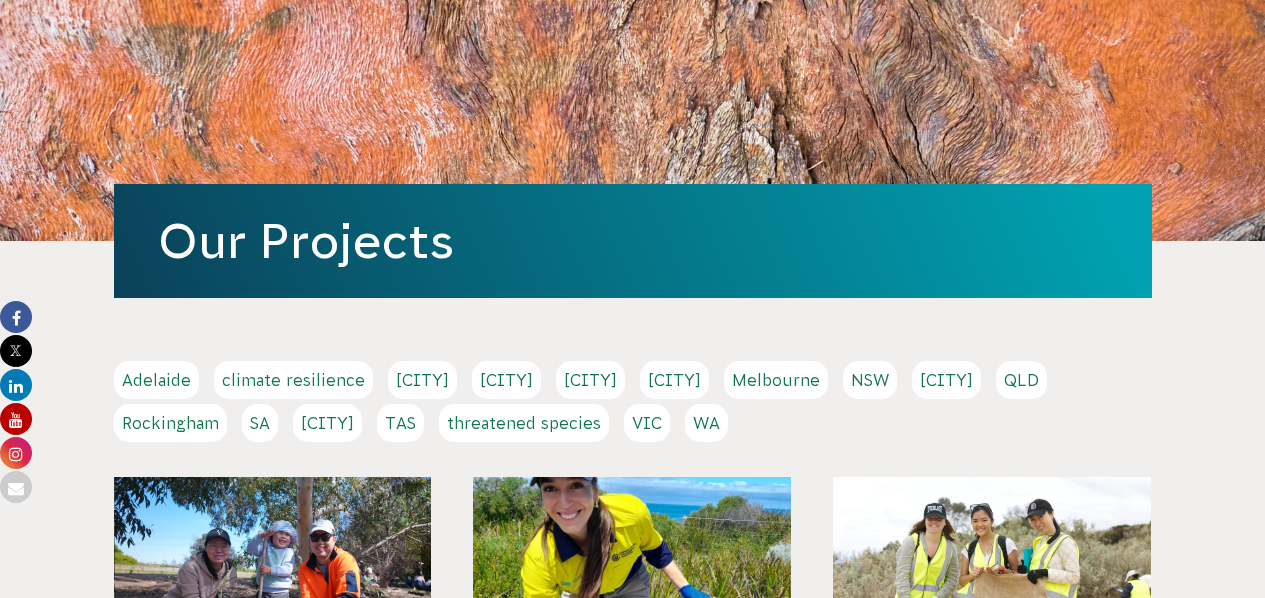 click on "Sydney" at bounding box center (327, 423) 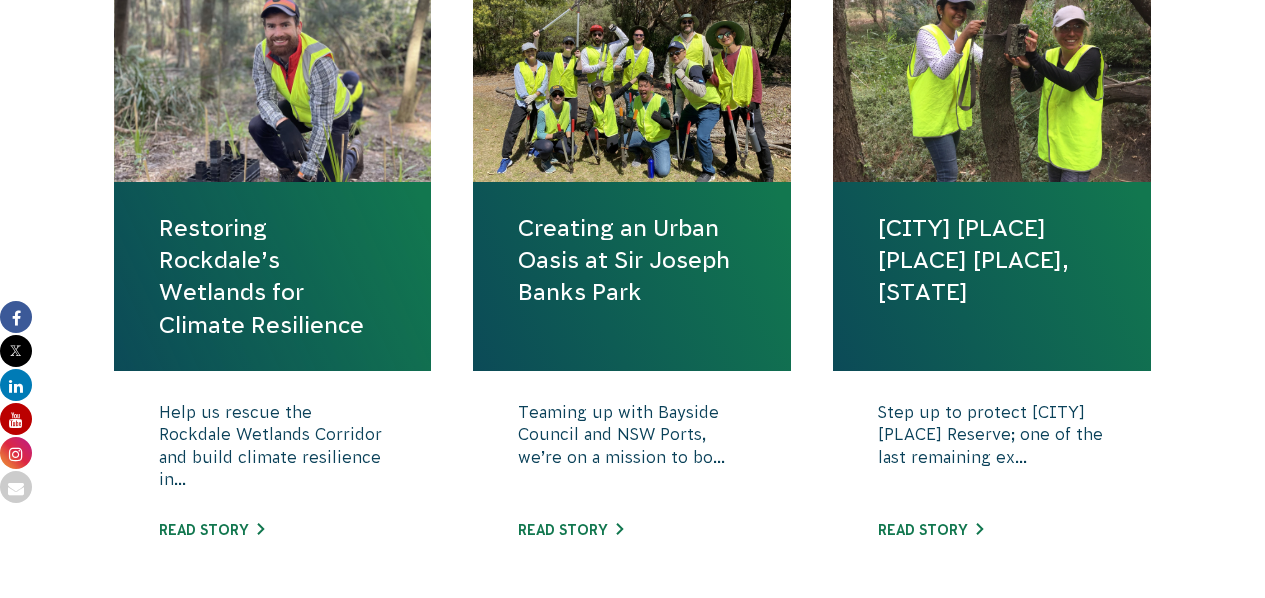 scroll, scrollTop: 793, scrollLeft: 0, axis: vertical 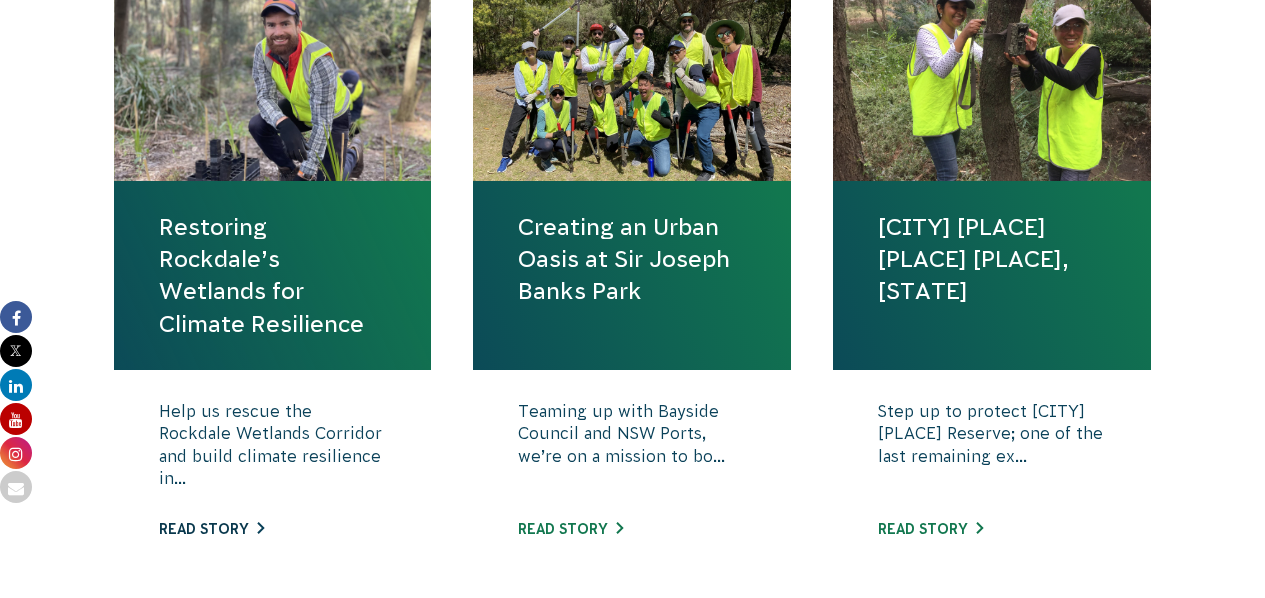 click on "Read story" at bounding box center [211, 529] 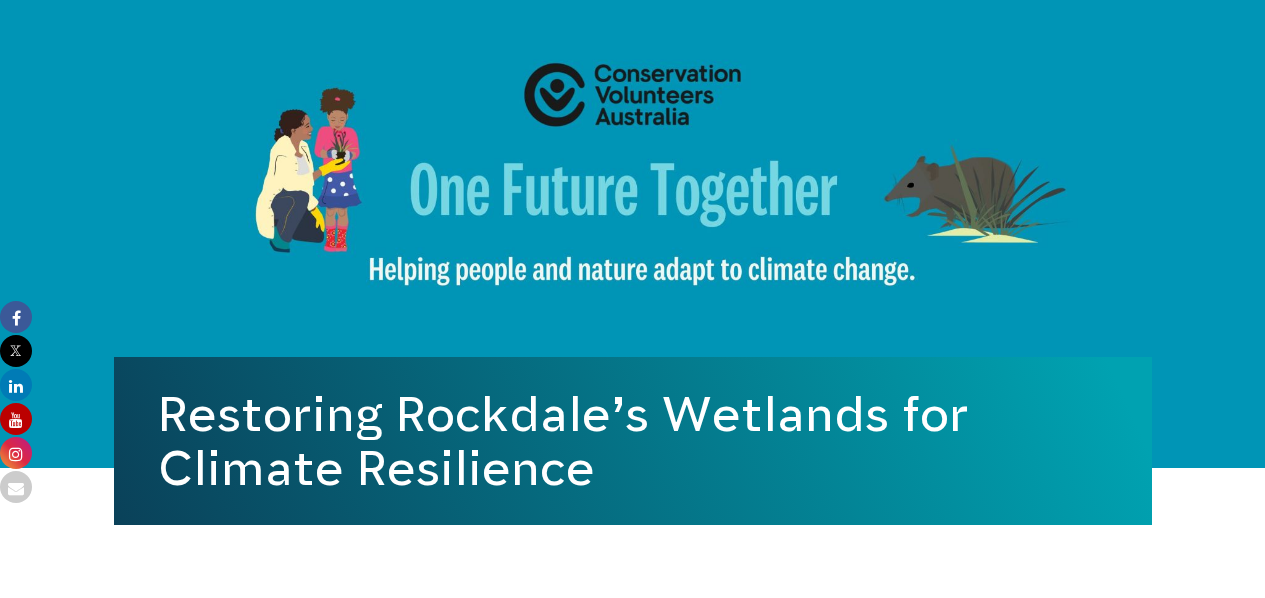scroll, scrollTop: 0, scrollLeft: 0, axis: both 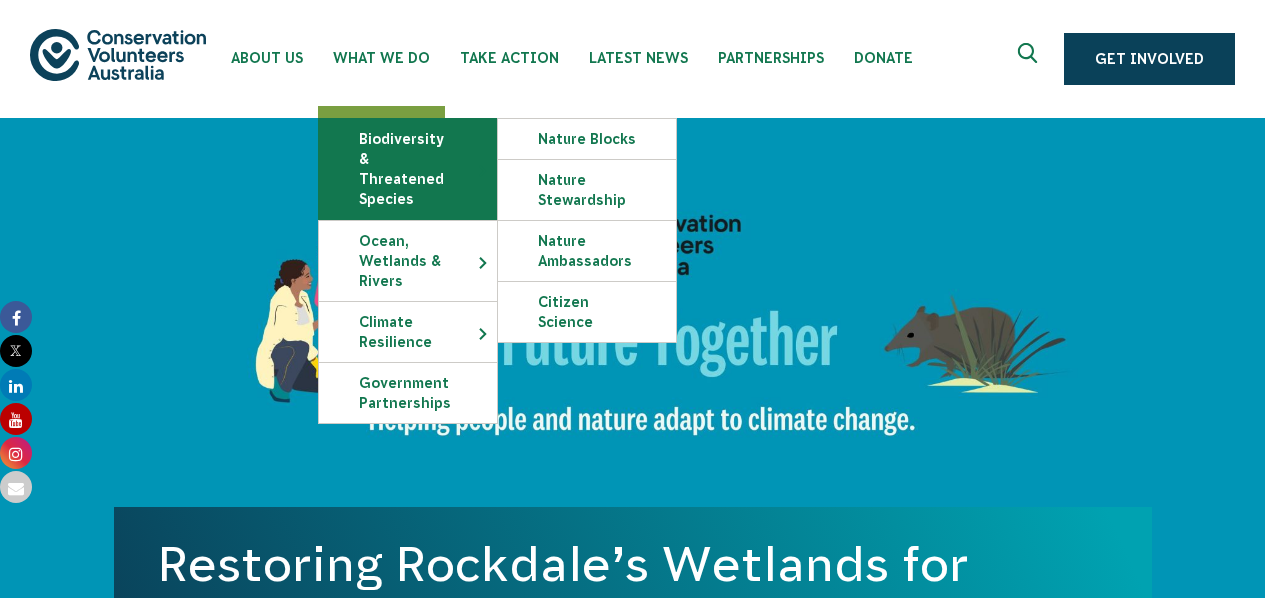 click on "Biodiversity & Threatened Species" at bounding box center [408, 169] 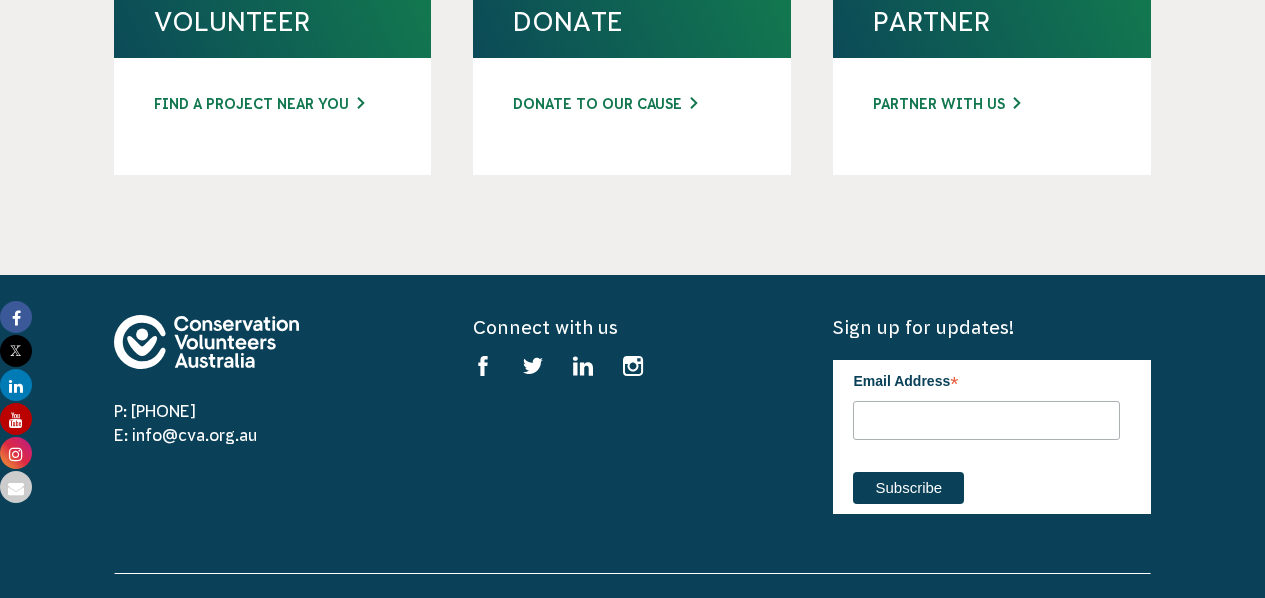 scroll, scrollTop: 7482, scrollLeft: 0, axis: vertical 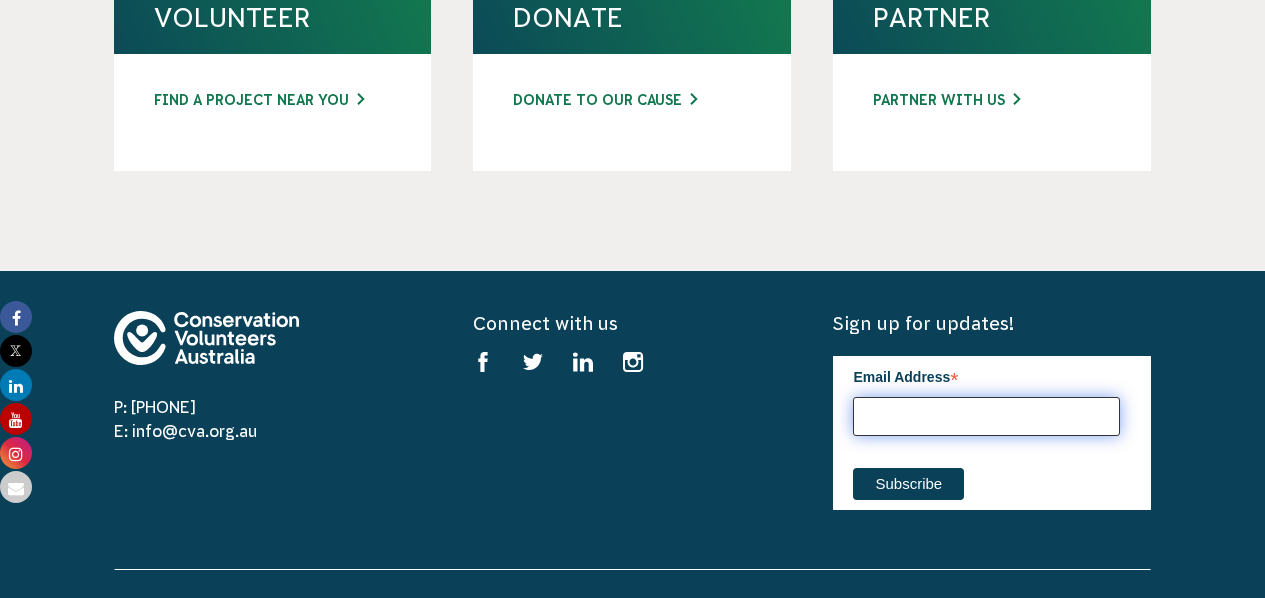 click on "Email Address  *" at bounding box center [986, 416] 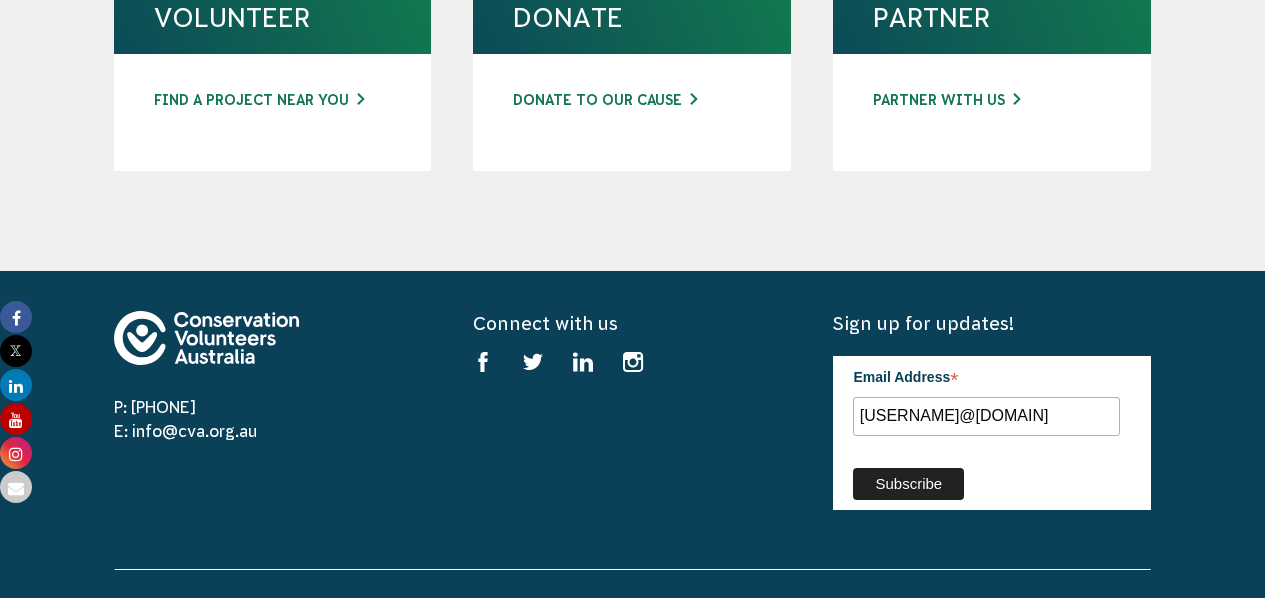 click on "Subscribe" at bounding box center (908, 484) 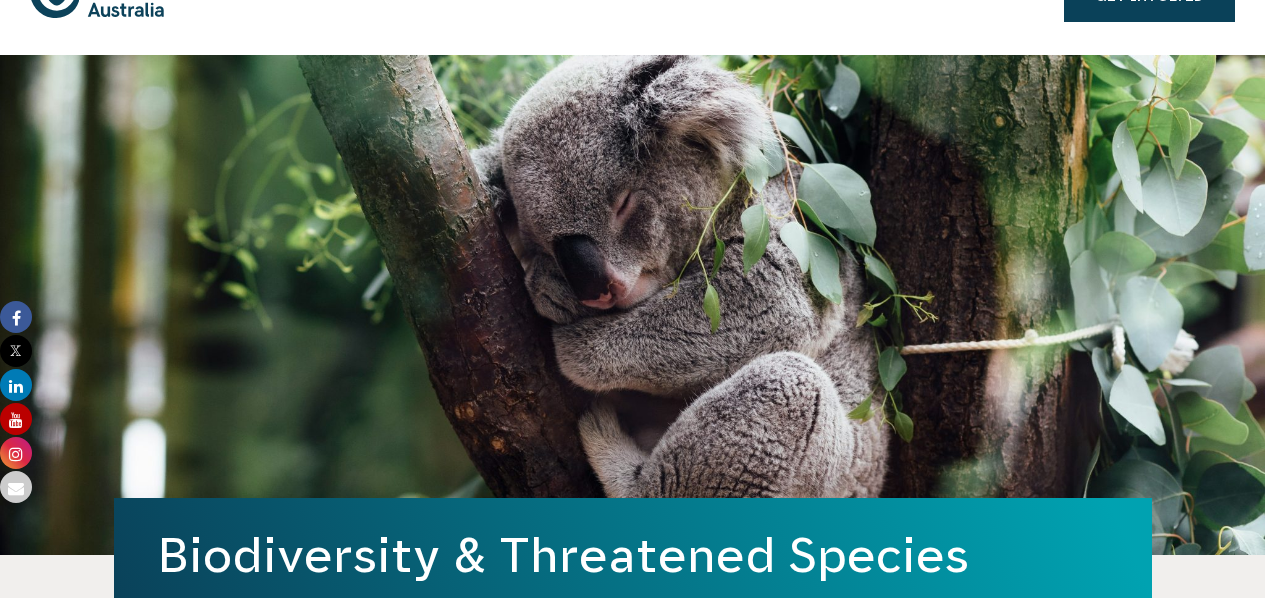 scroll, scrollTop: 0, scrollLeft: 0, axis: both 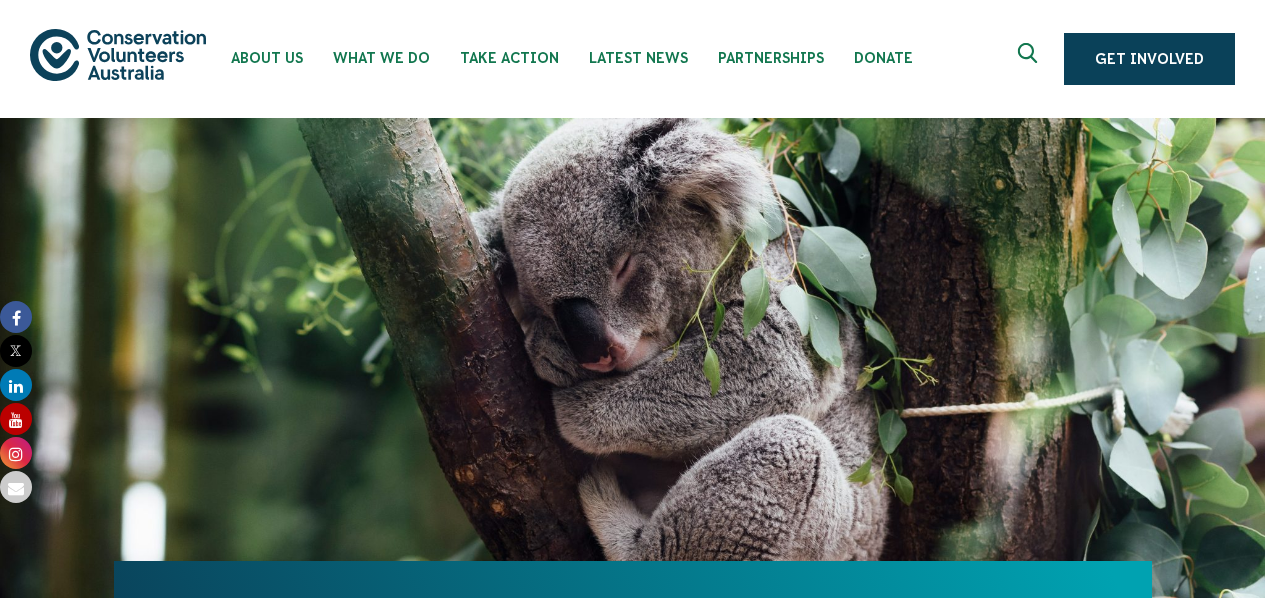 click at bounding box center (1030, 58) 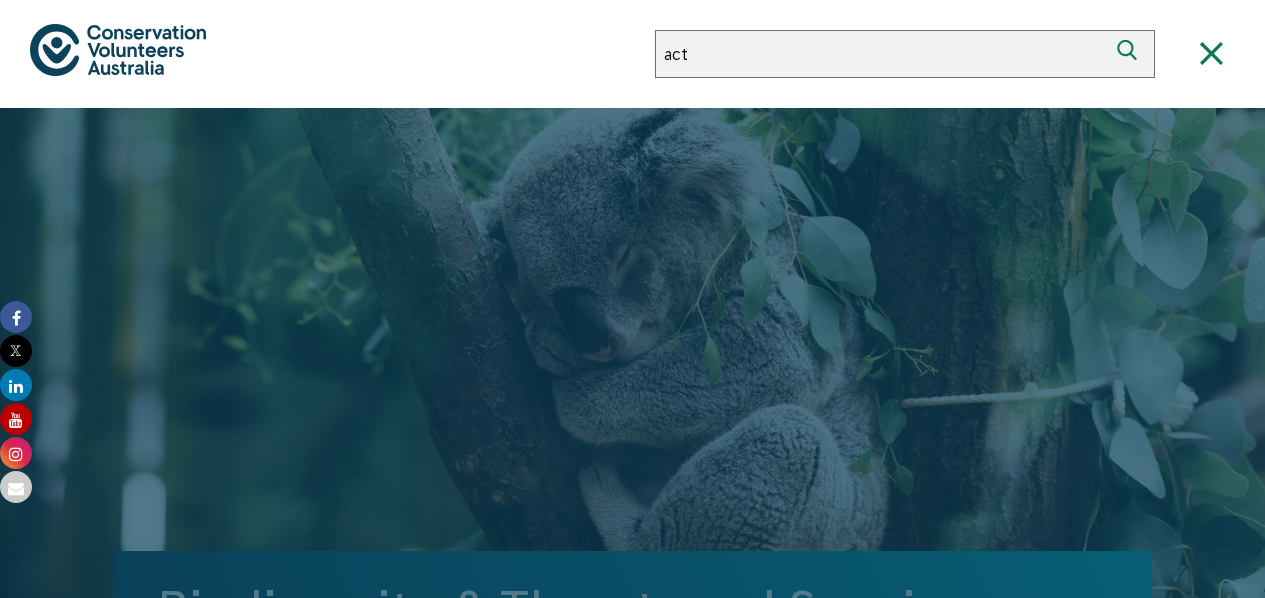 type on "act" 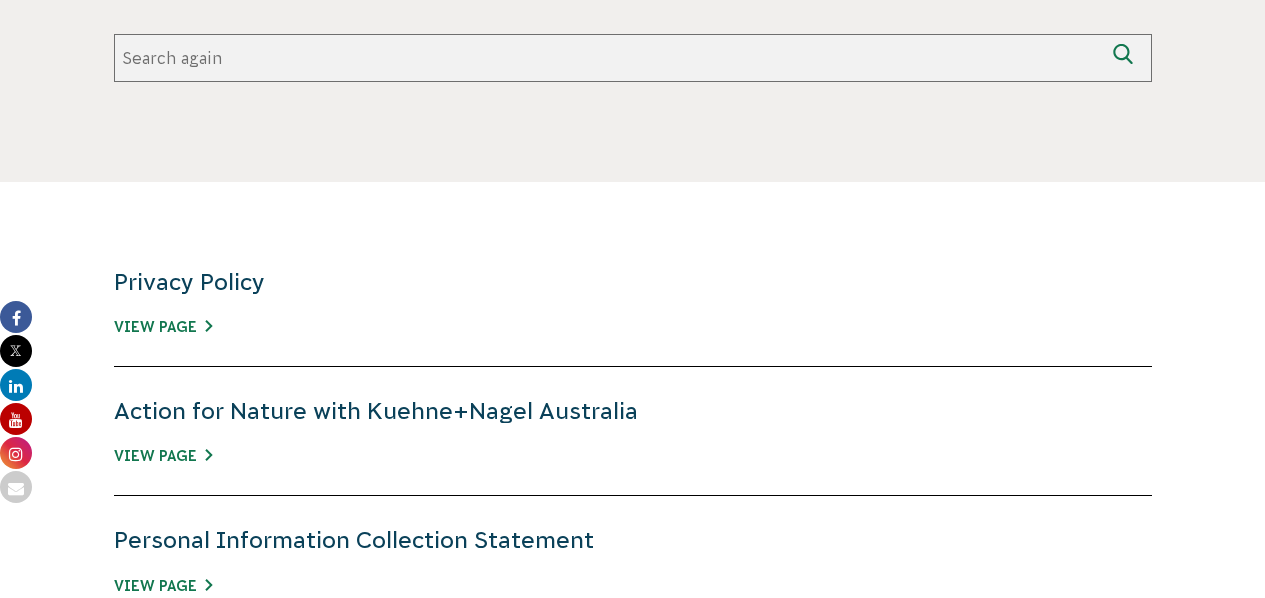 scroll, scrollTop: 537, scrollLeft: 0, axis: vertical 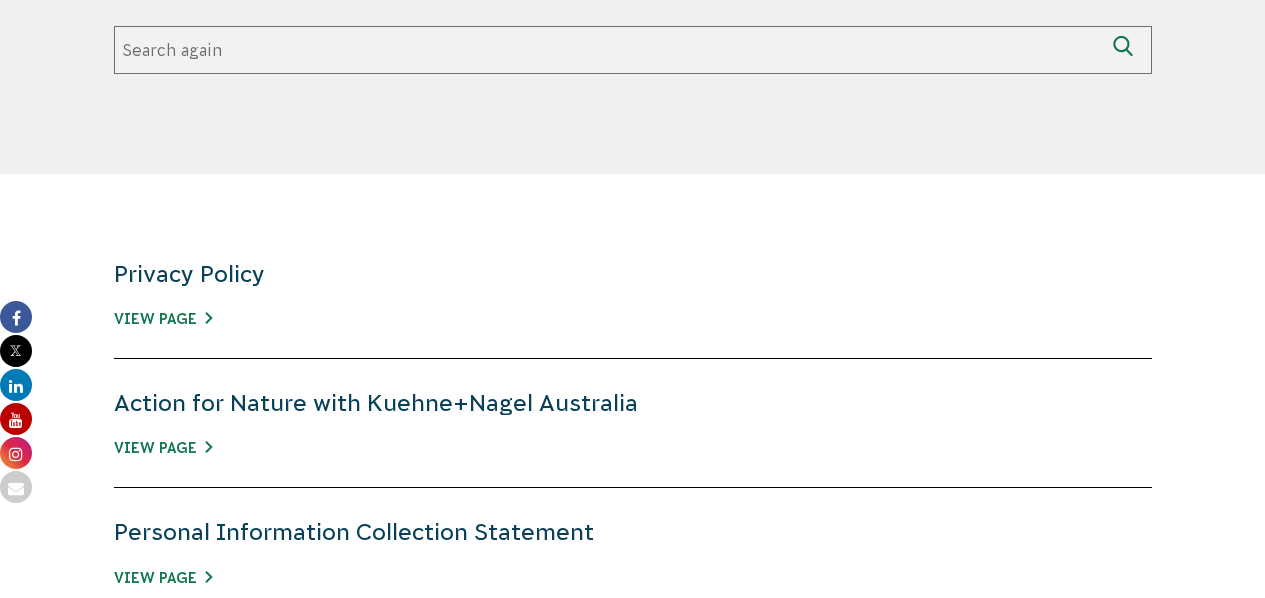 click on "Search again" at bounding box center (609, 50) 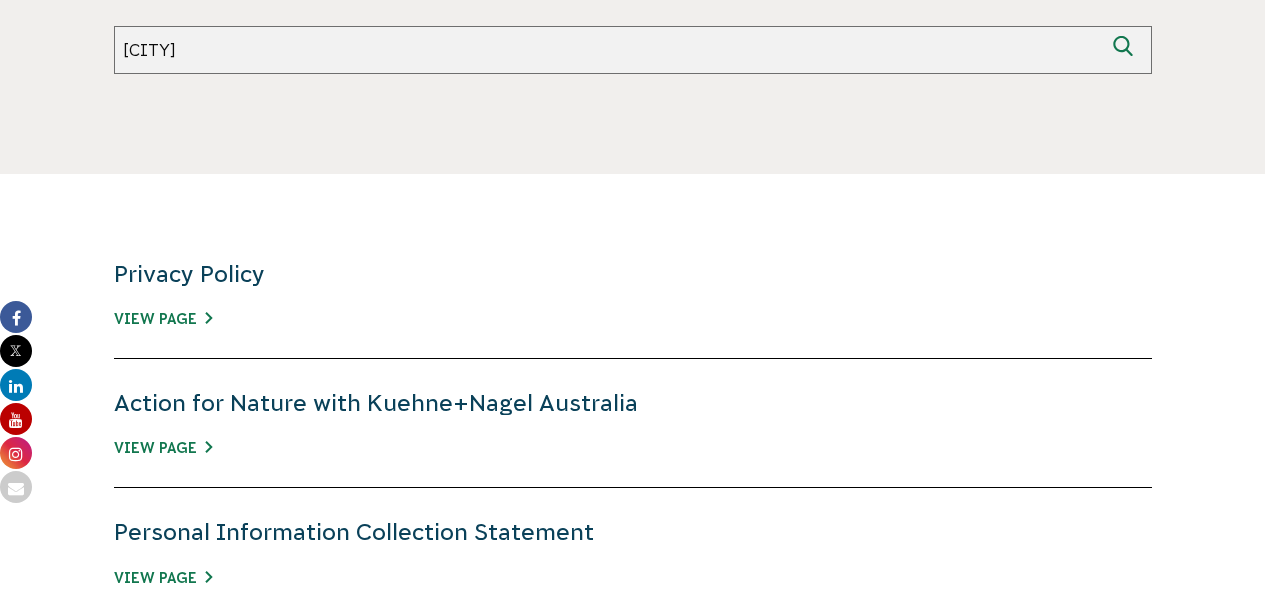 type on "Canberra" 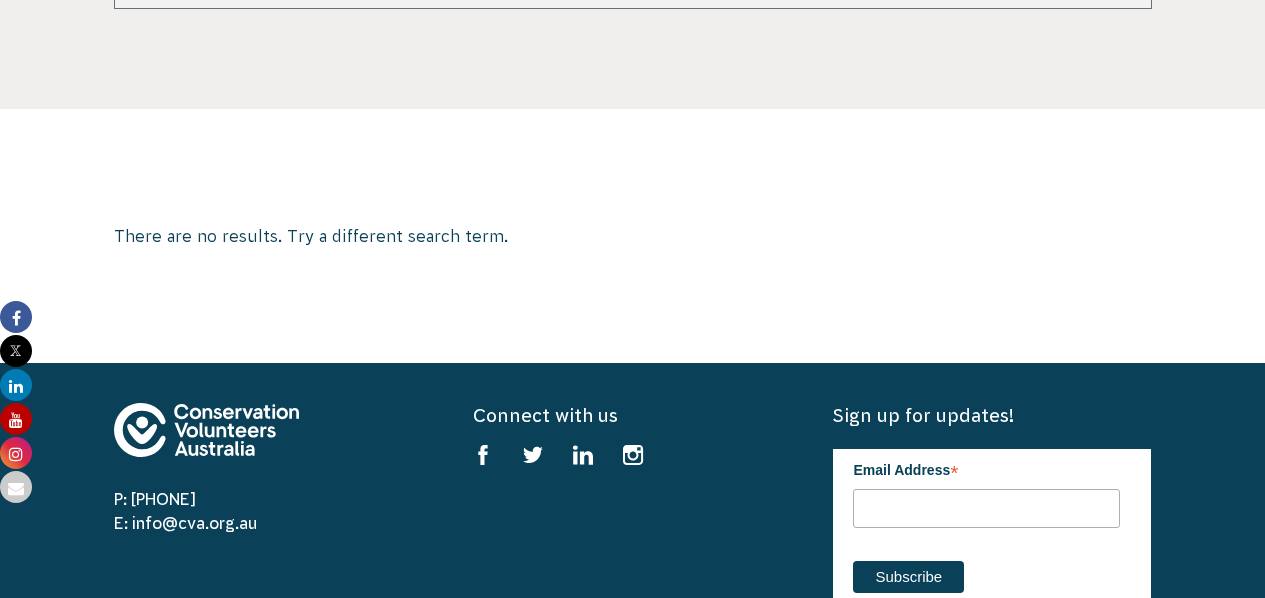 scroll, scrollTop: 604, scrollLeft: 0, axis: vertical 